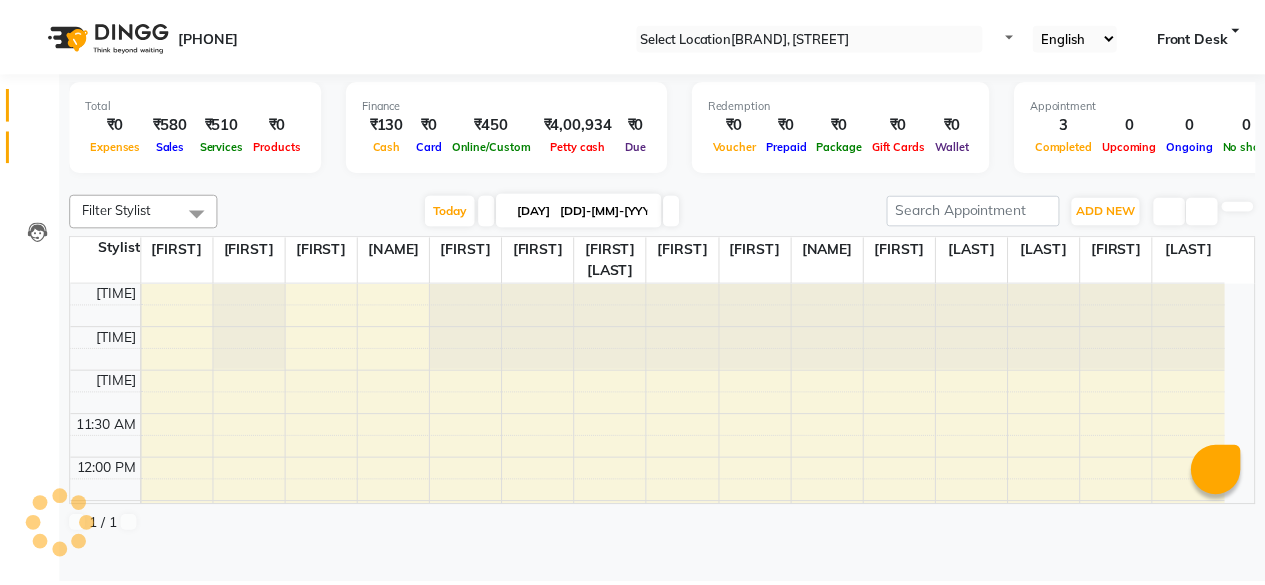 scroll, scrollTop: 0, scrollLeft: 0, axis: both 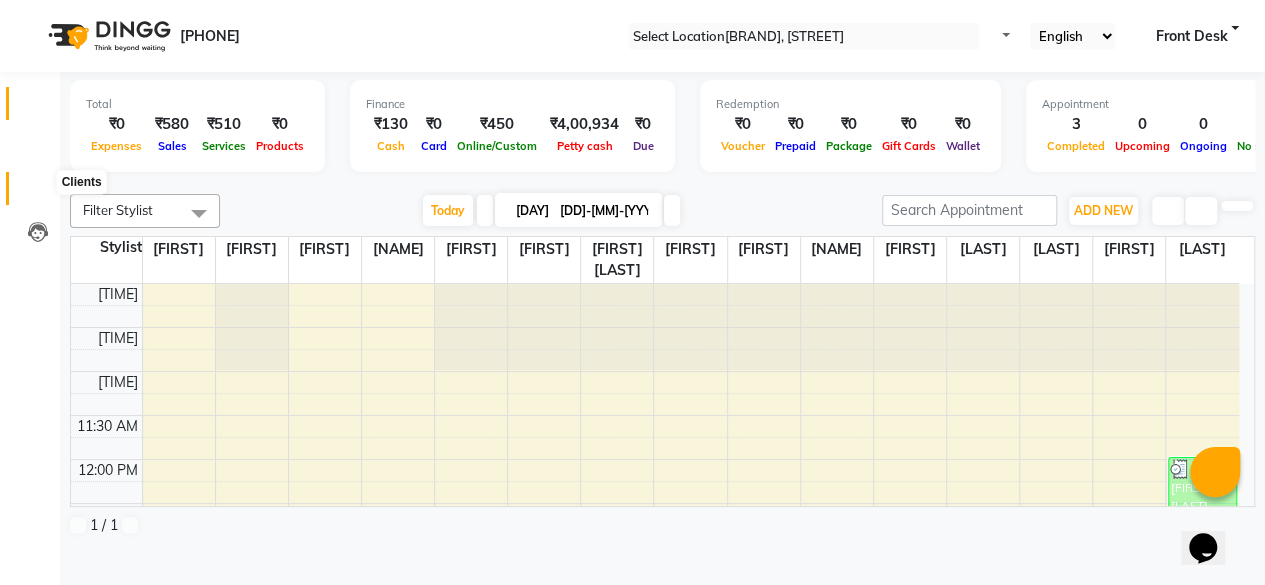 click at bounding box center (37, 193) 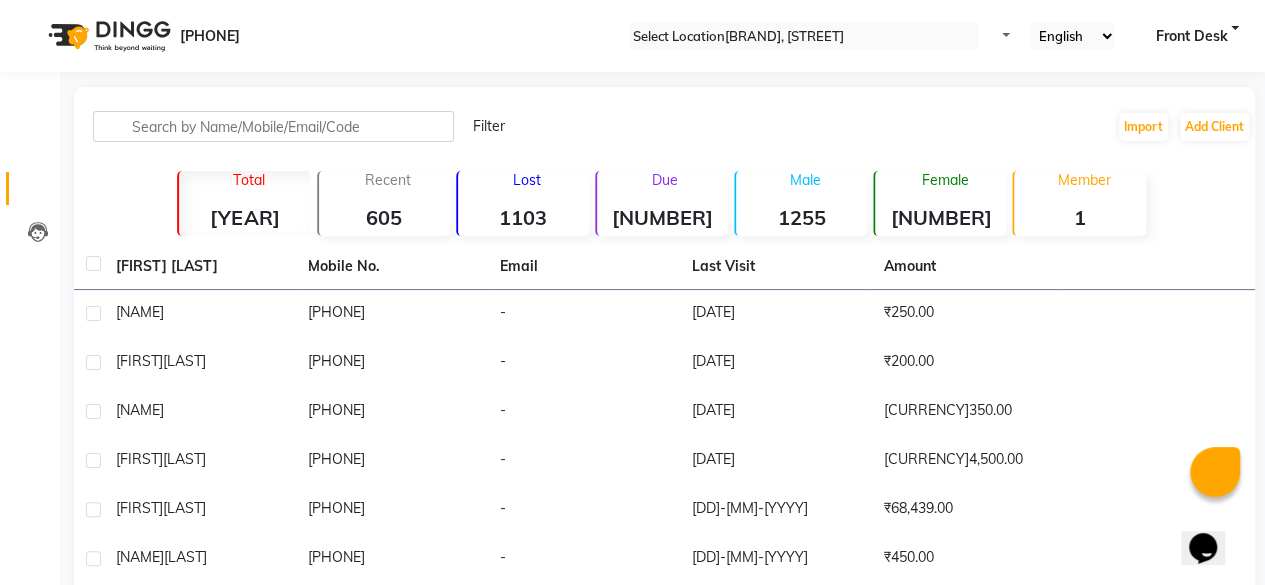 click on "[PHONE] Select Location × Velvet Lounge Salon, Shiv Mandir Road Default Panel My Panel English ENGLISH Español العربية मराठी हिंदी ગુજરાતી தமிழ் 中文 Notifications nothing to show Front Desk Manage Profile Change Password Sign out Version:3.14.0" at bounding box center (632, 36) 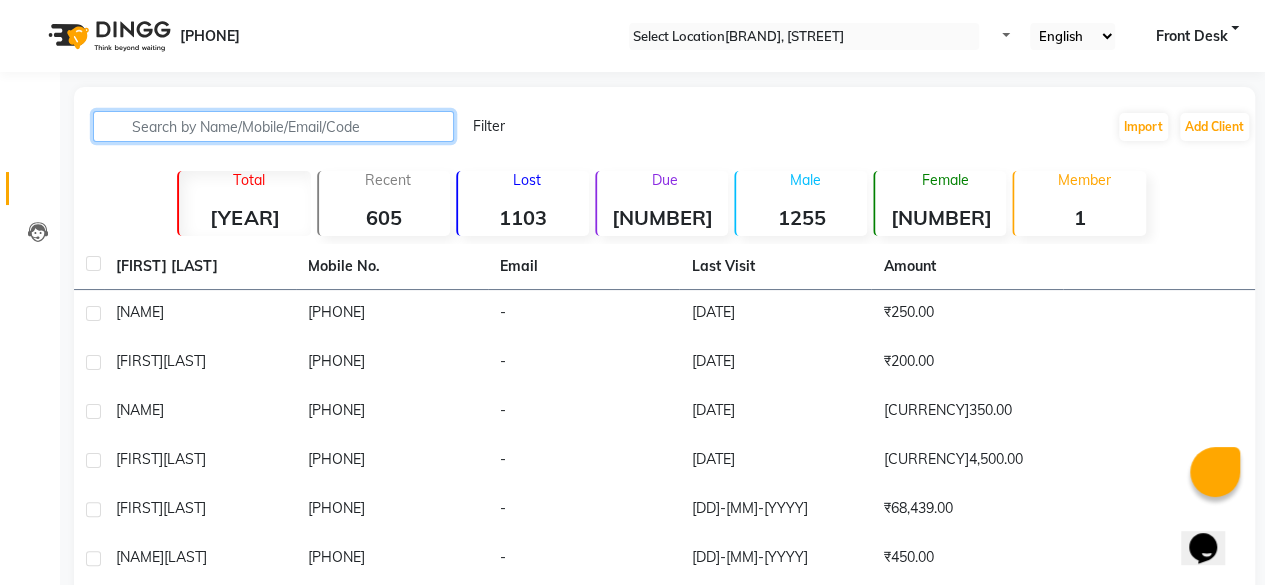 click at bounding box center (273, 126) 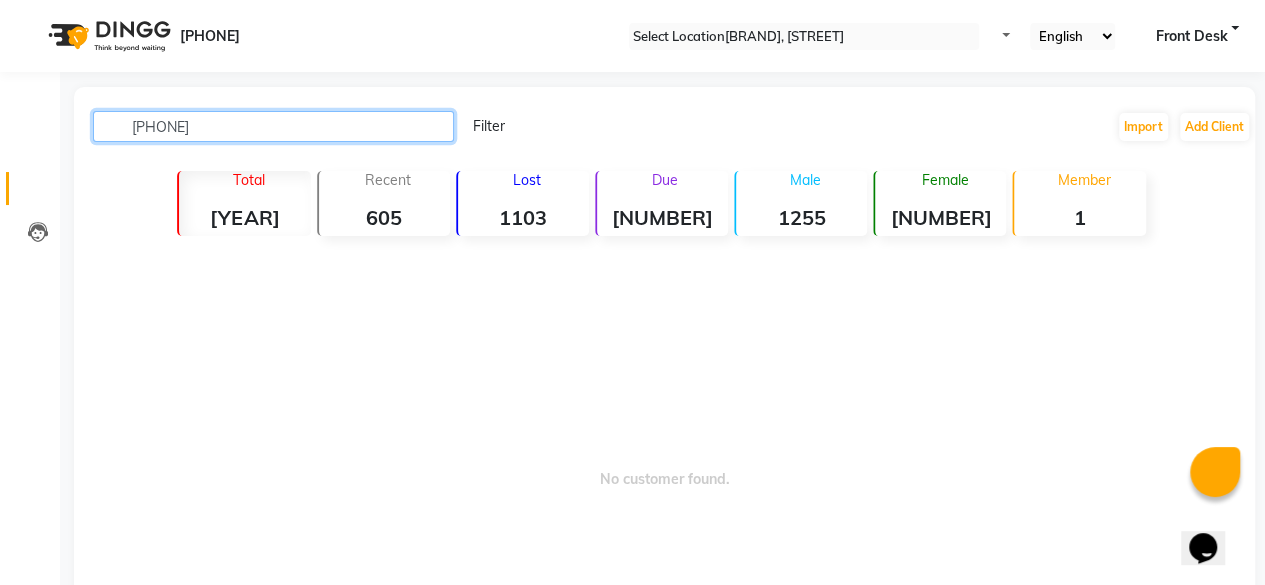 click on "[PHONE]" at bounding box center [273, 126] 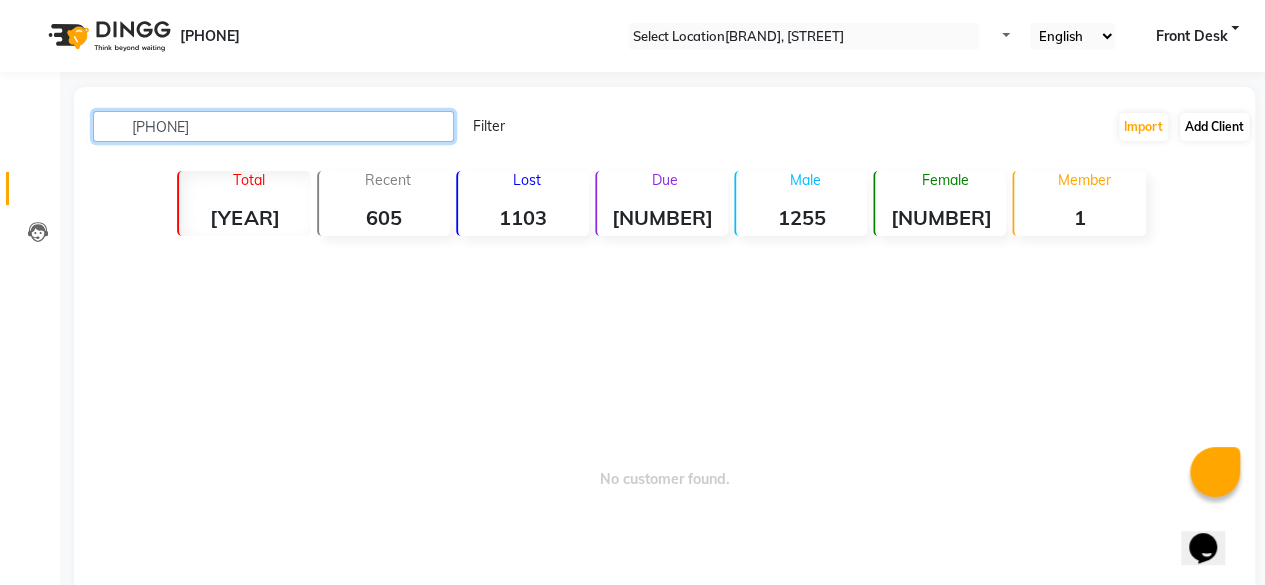 type on "[PHONE]" 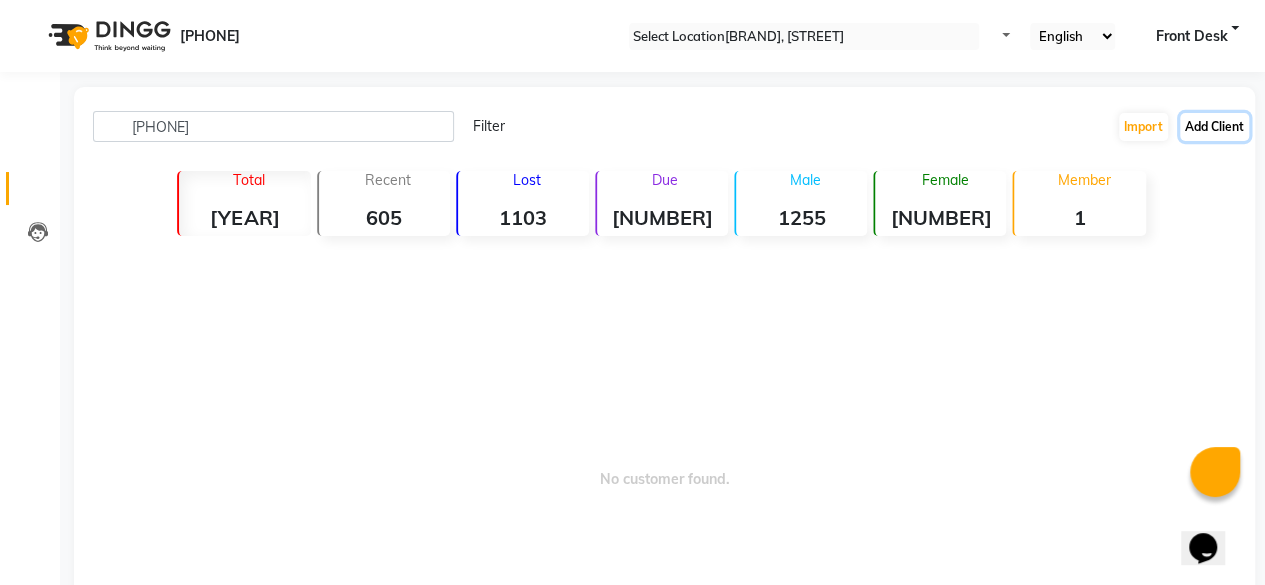 click on "Add Client" at bounding box center (1214, 127) 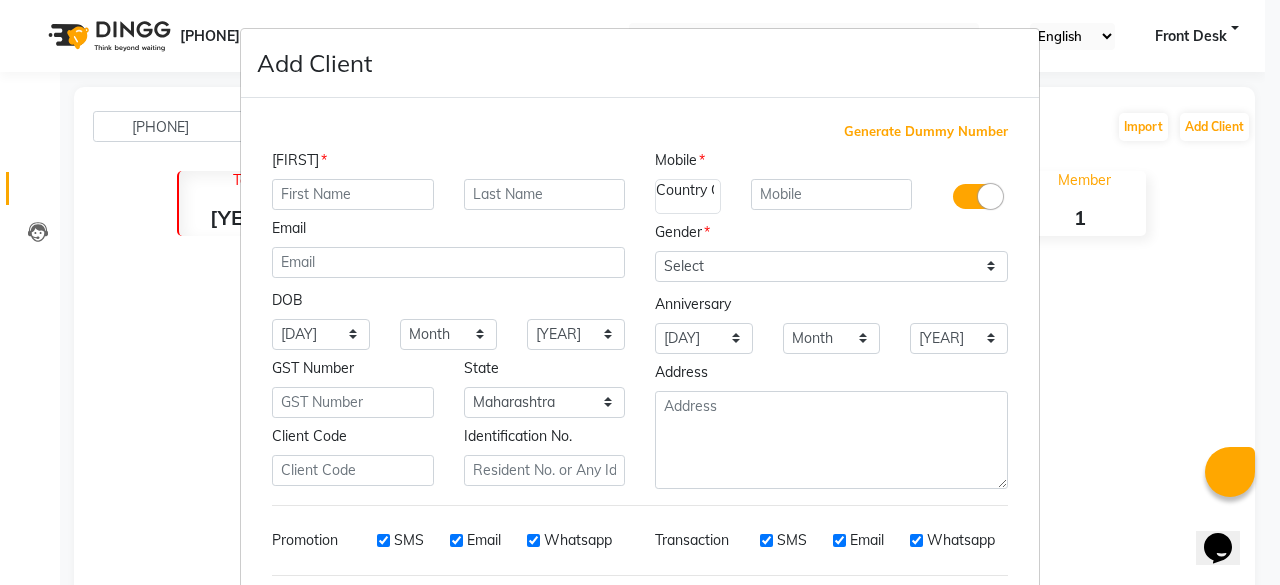 click at bounding box center [353, 194] 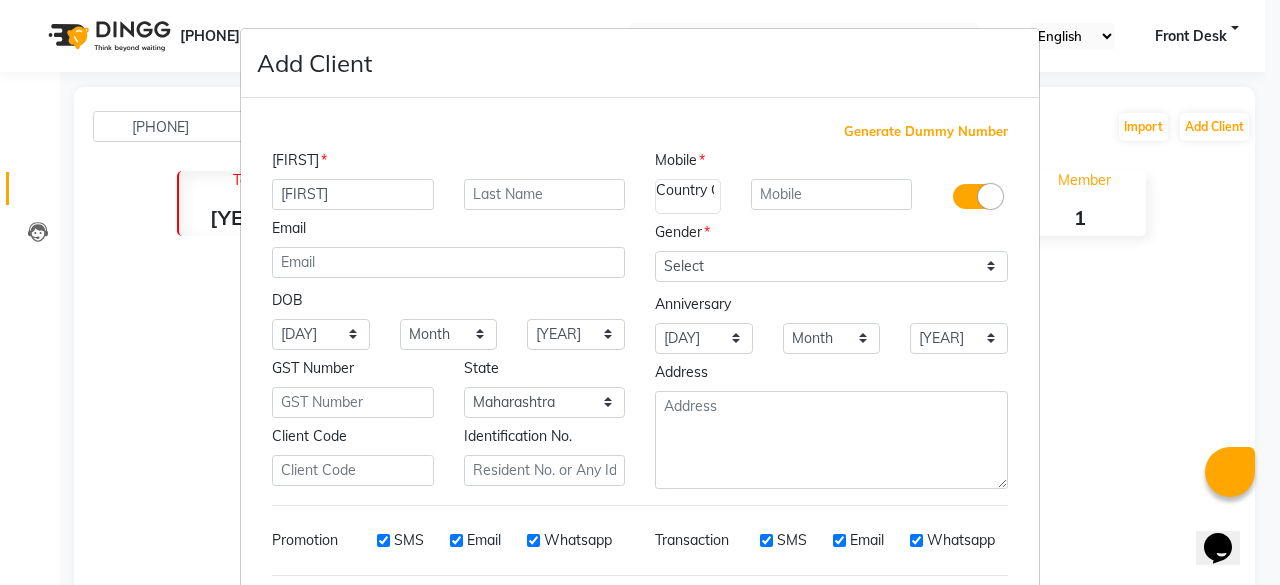 click on "[FIRST]" at bounding box center (353, 194) 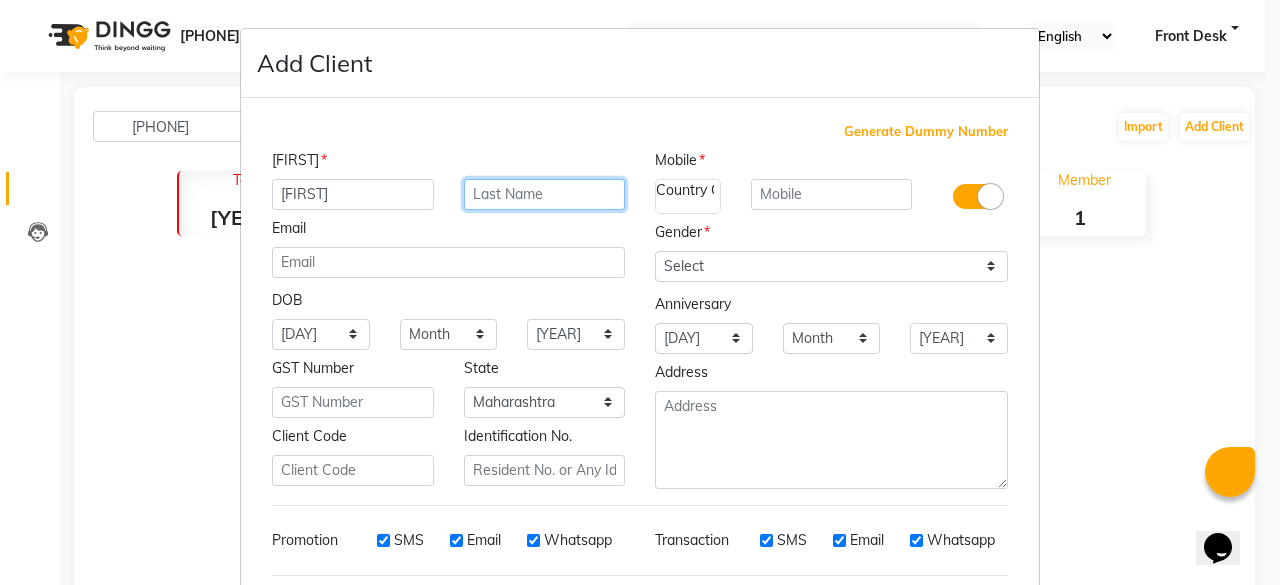 click at bounding box center (545, 194) 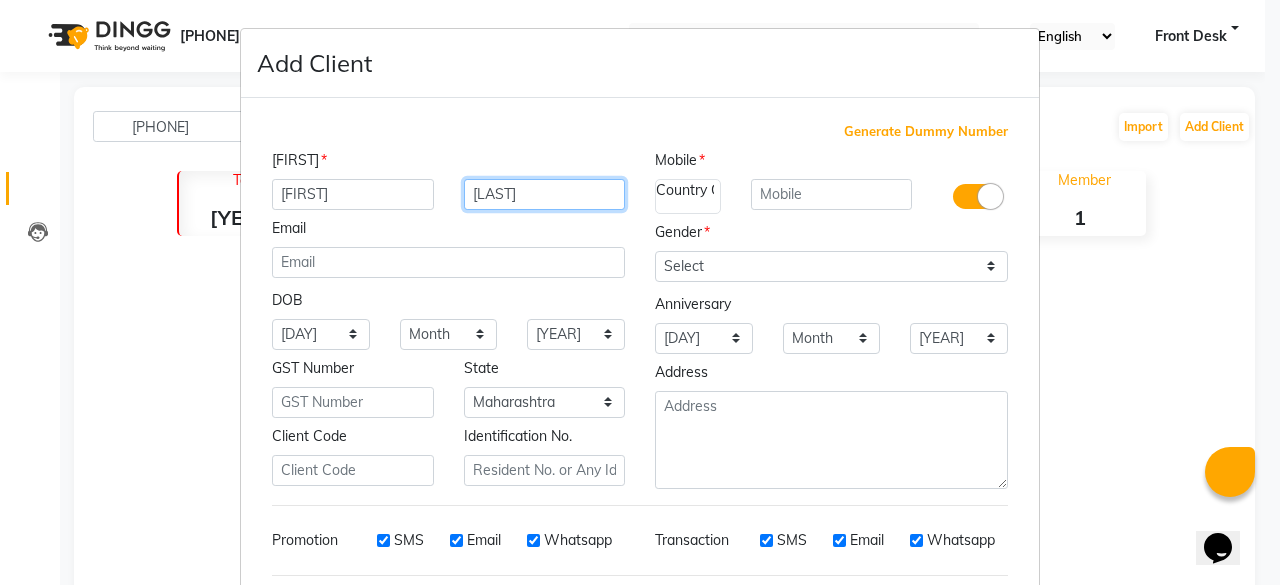 type on "[LAST]" 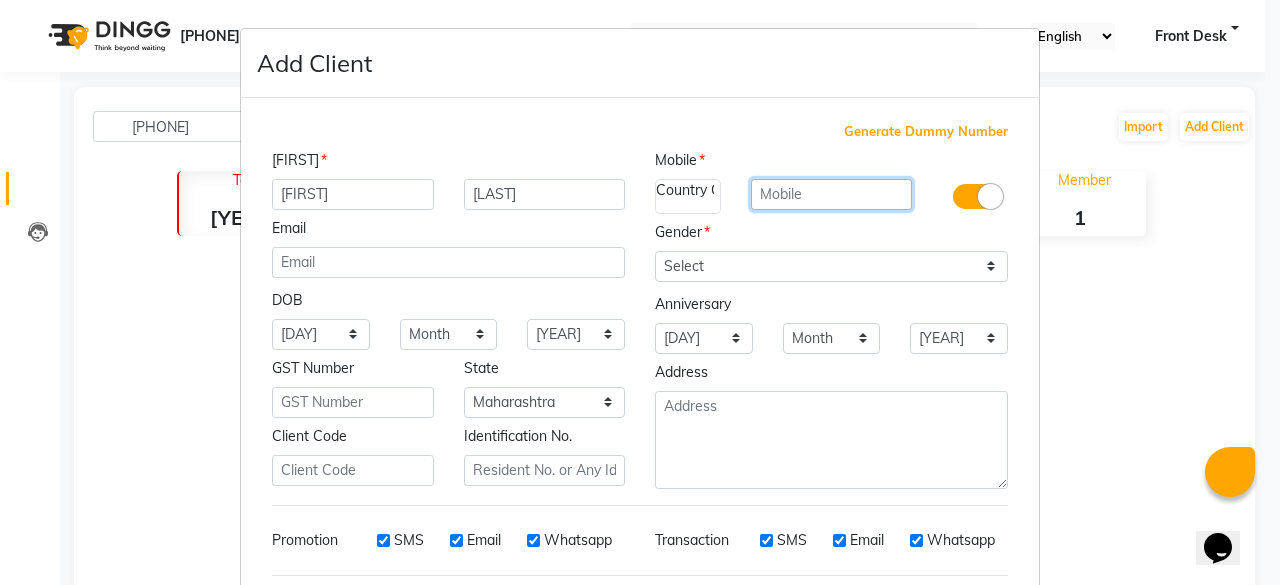 click at bounding box center [832, 194] 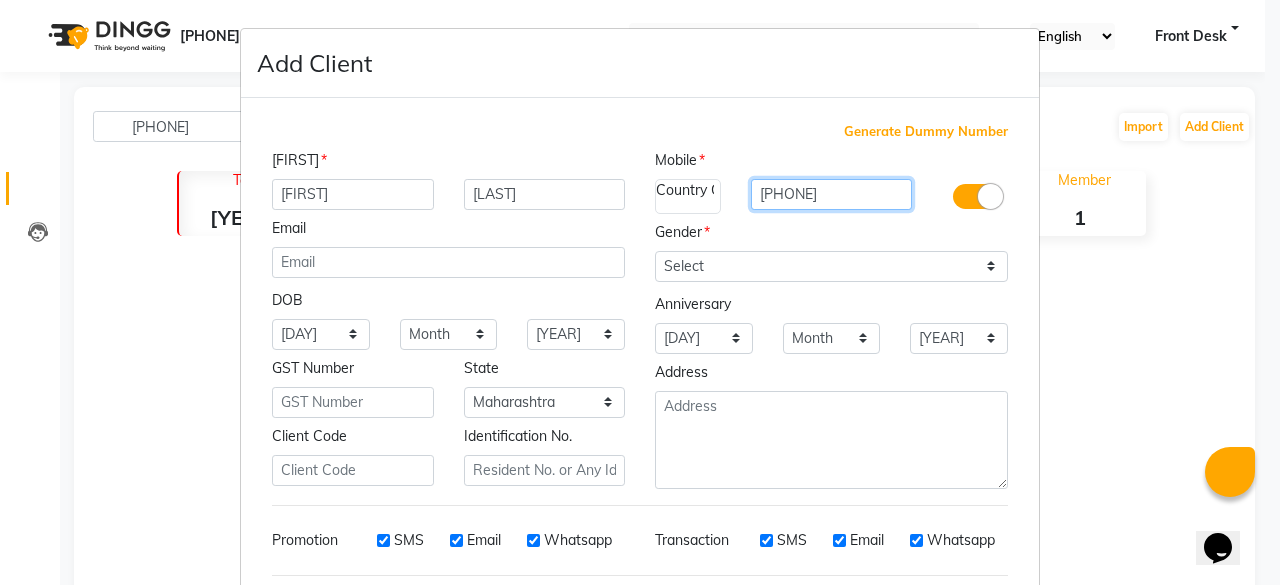 type on "[PHONE]" 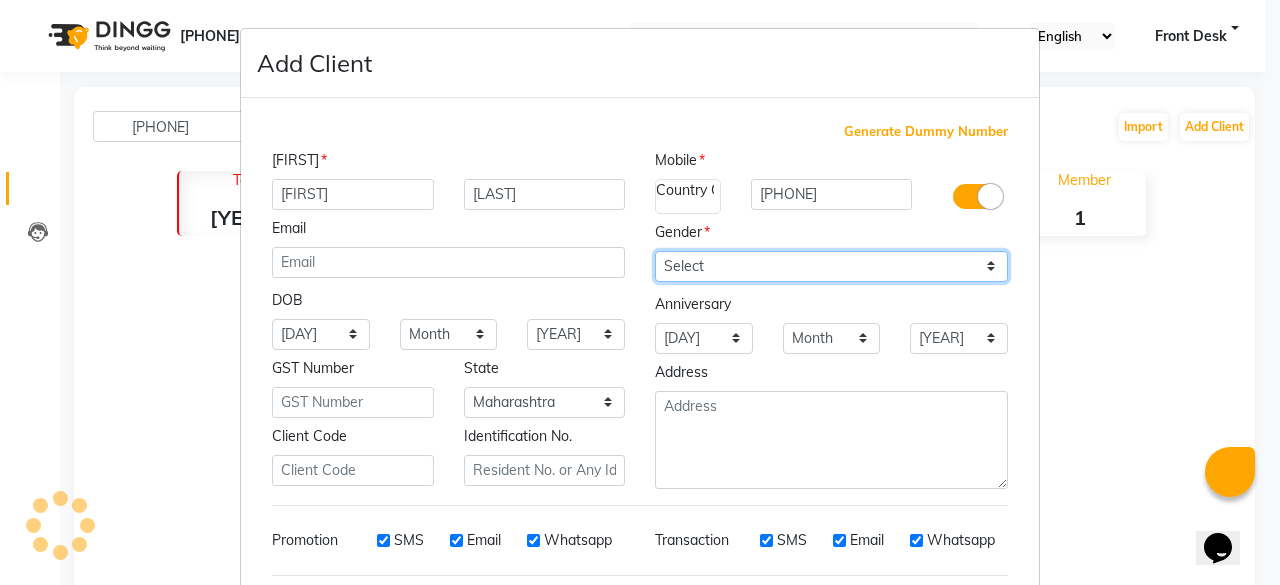 click on "Select [GENDER] [GENDER] [GENDER] Prefer Not To Say" at bounding box center [831, 266] 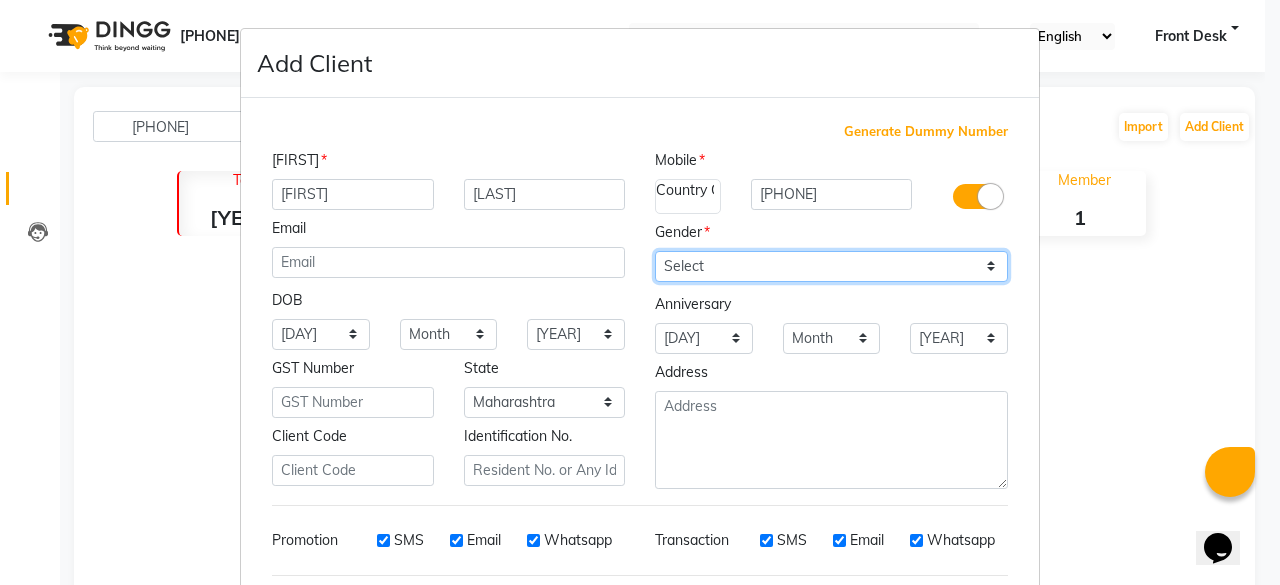select on "[GENDER]" 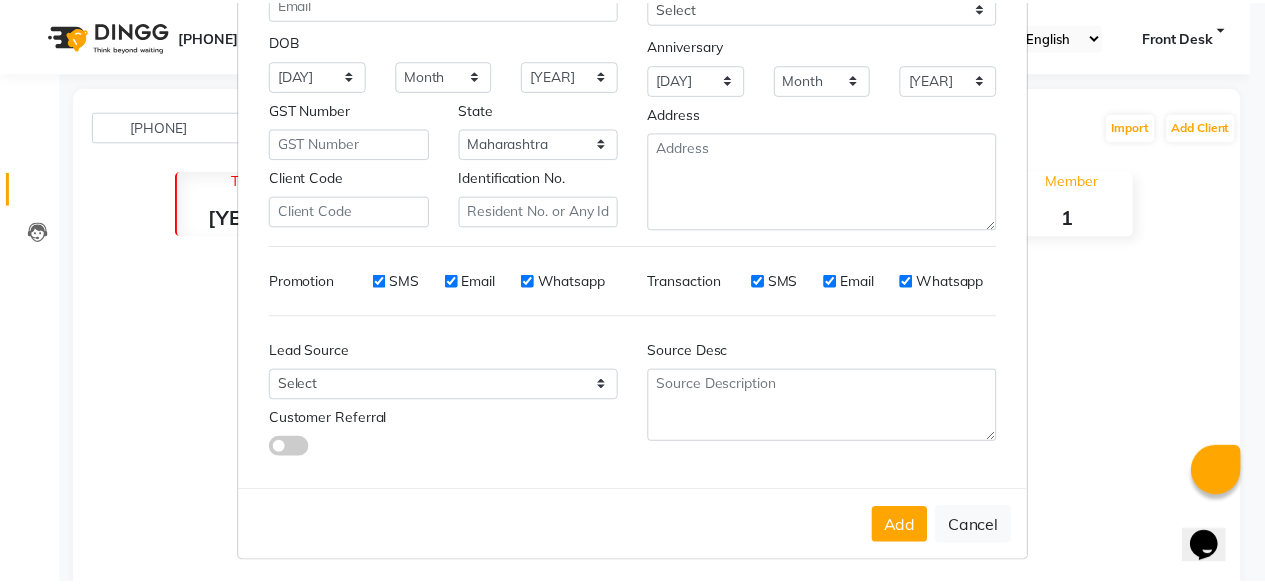 scroll, scrollTop: 260, scrollLeft: 0, axis: vertical 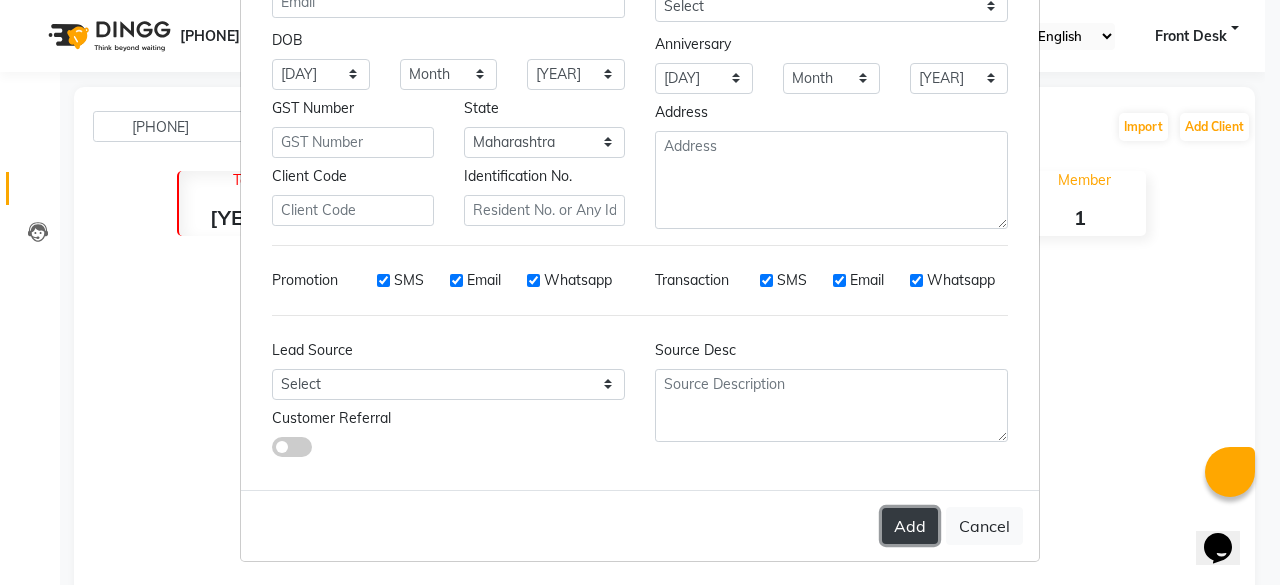 click on "Add" at bounding box center [910, 526] 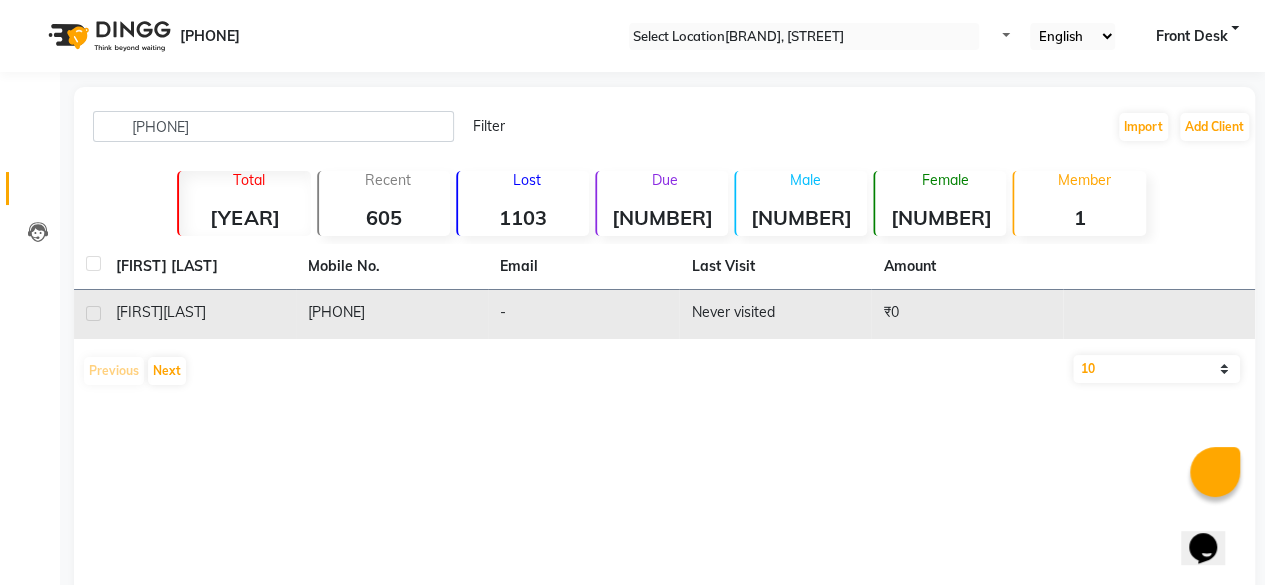 click on "₹0" at bounding box center [967, 314] 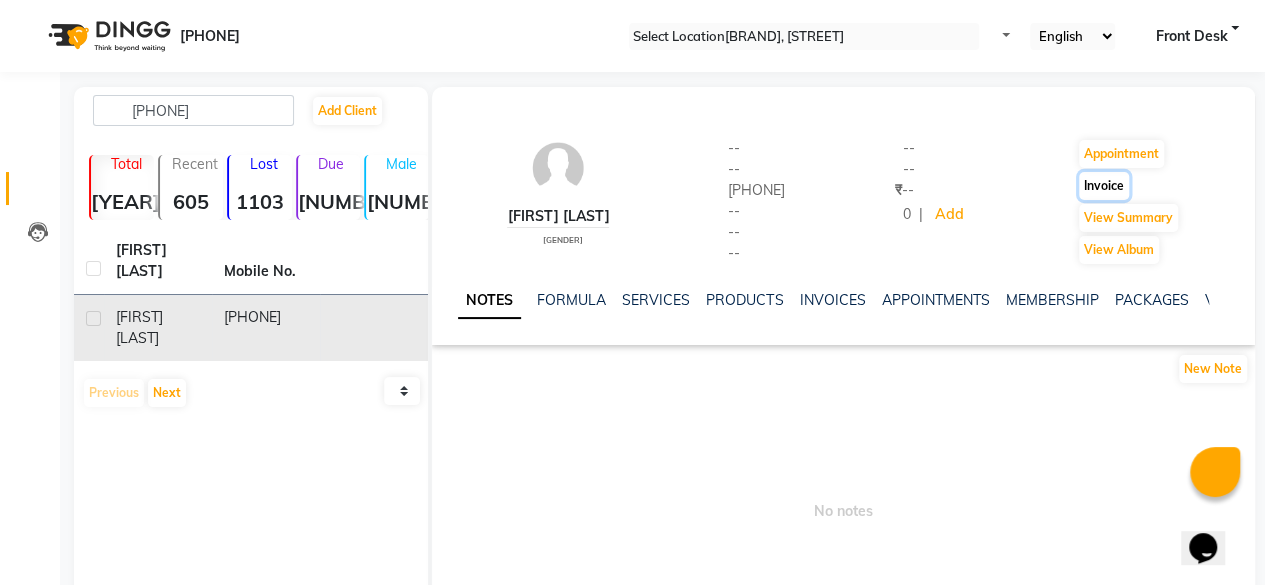 click on "Invoice" at bounding box center (1121, 154) 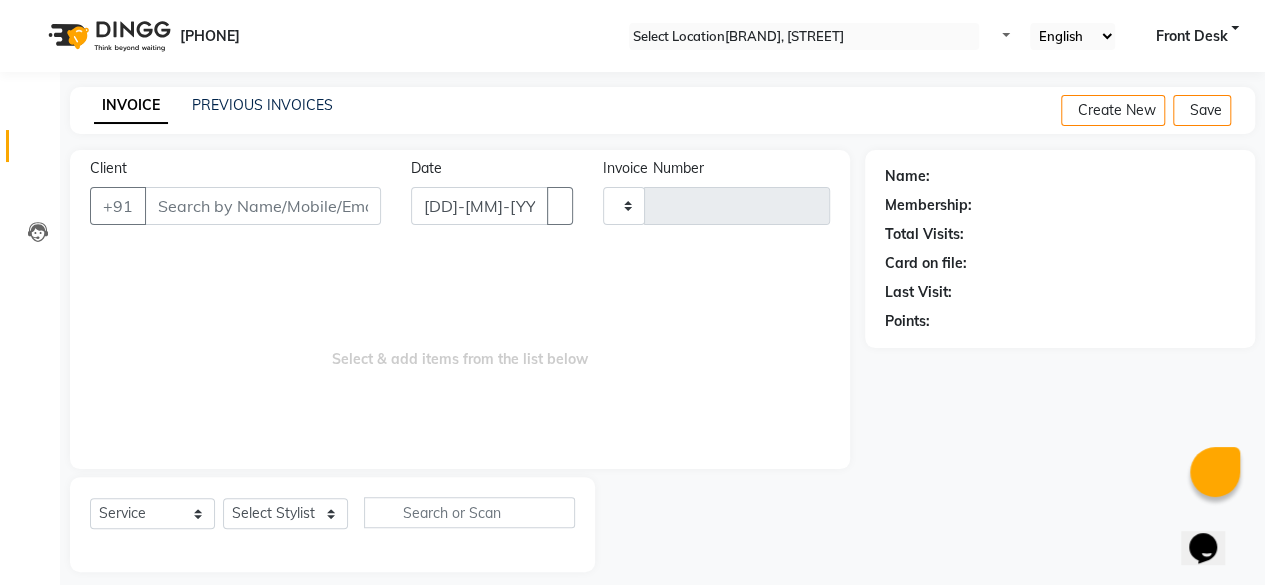 scroll, scrollTop: 15, scrollLeft: 0, axis: vertical 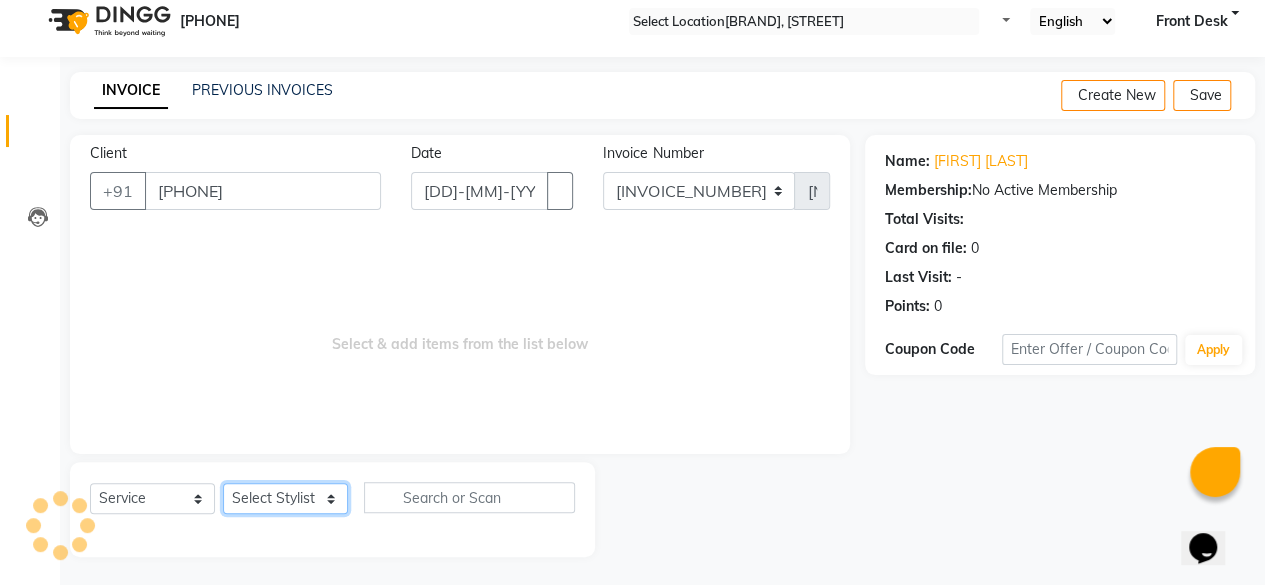 click on "Select Stylist [FIRST] [FIRST] [FIRST] [FIRST] [FIRST] [FIRST] [FIRST] [LAST] [FIRST] [FIRST] [FIRST] [FIRST] [FIRST] [FIRST] [FIRST] [FIRST] [FIRST]" at bounding box center [285, 498] 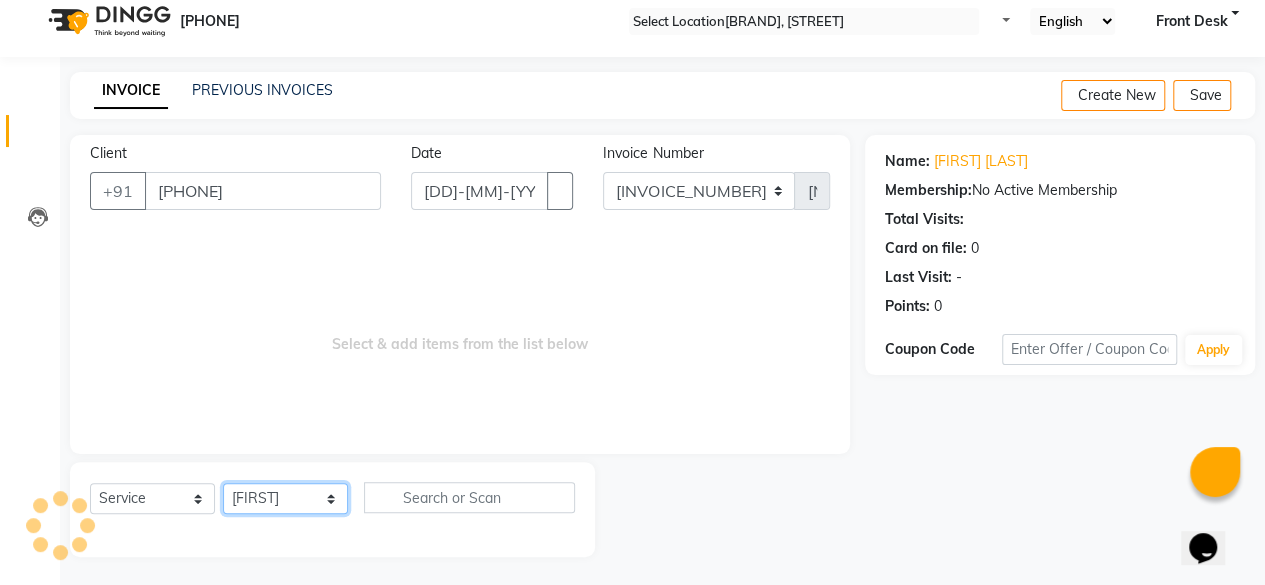 click on "Select Stylist [FIRST] [FIRST] [FIRST] [FIRST] [FIRST] [FIRST] [FIRST] [LAST] [FIRST] [FIRST] [FIRST] [FIRST] [FIRST] [FIRST] [FIRST] [FIRST] [FIRST]" at bounding box center (285, 498) 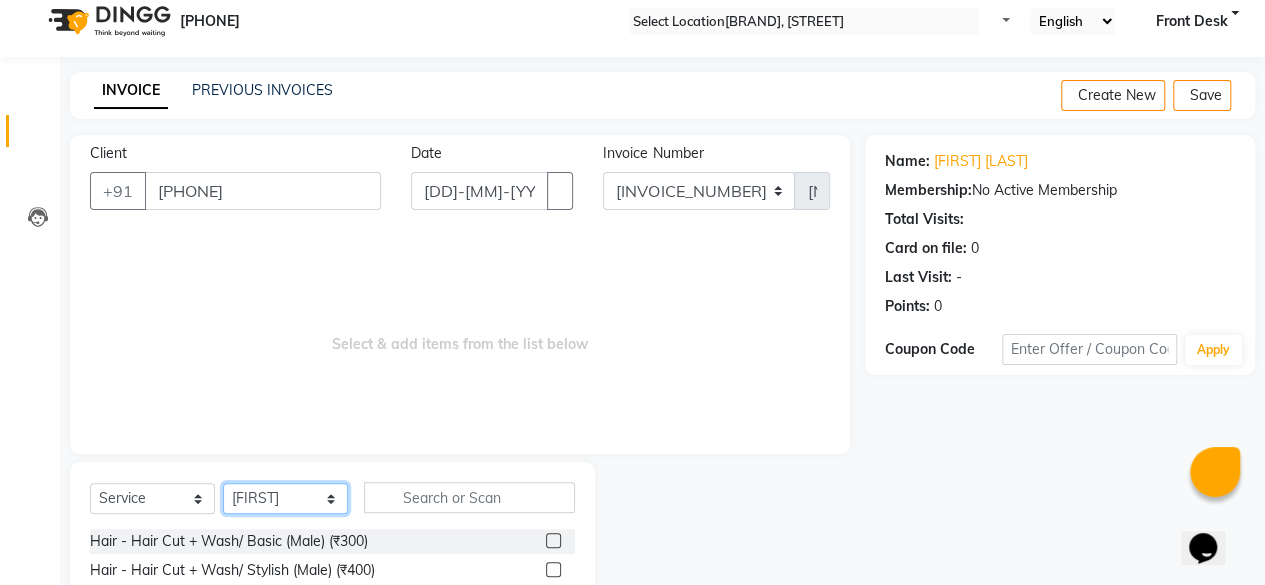 drag, startPoint x: 287, startPoint y: 489, endPoint x: 243, endPoint y: 342, distance: 153.4438 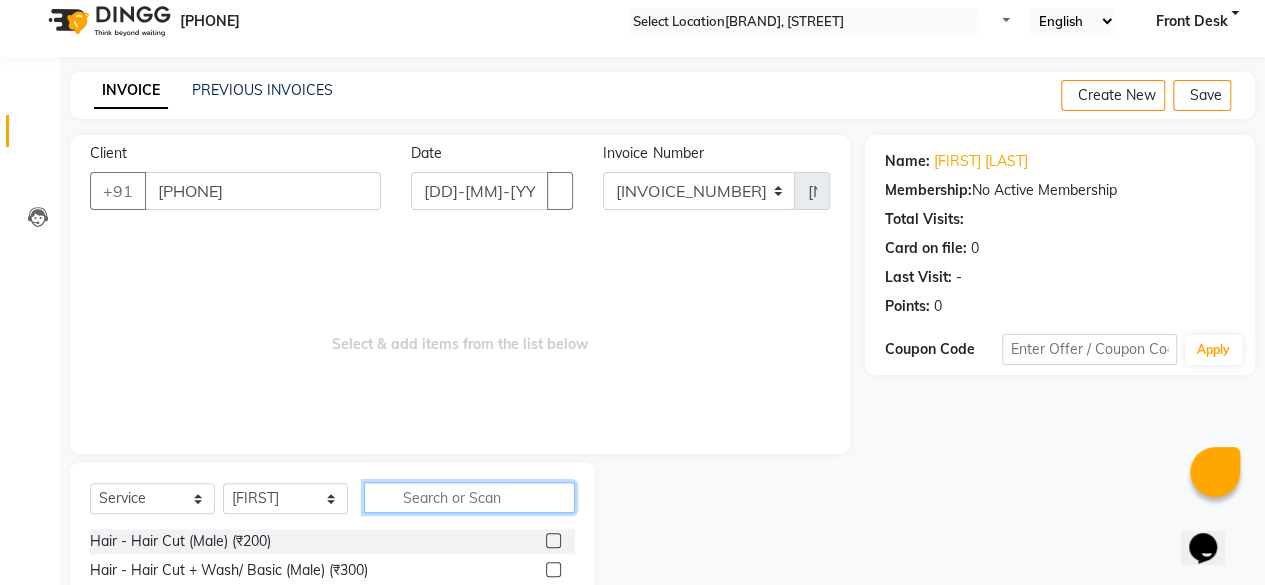 click at bounding box center (469, 497) 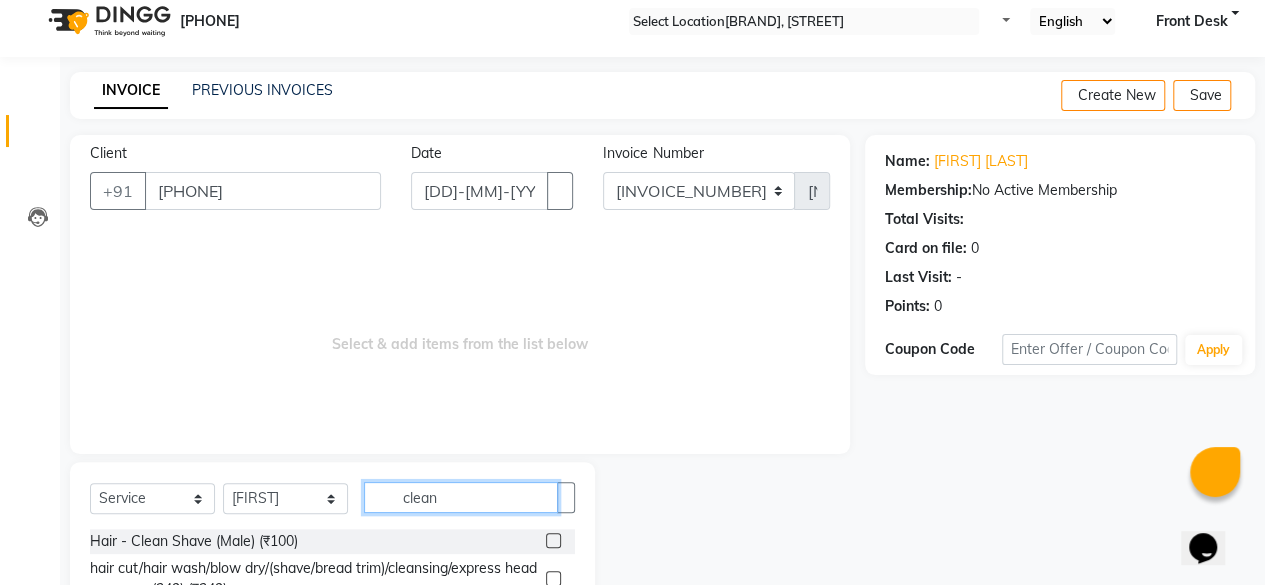 type on "clean" 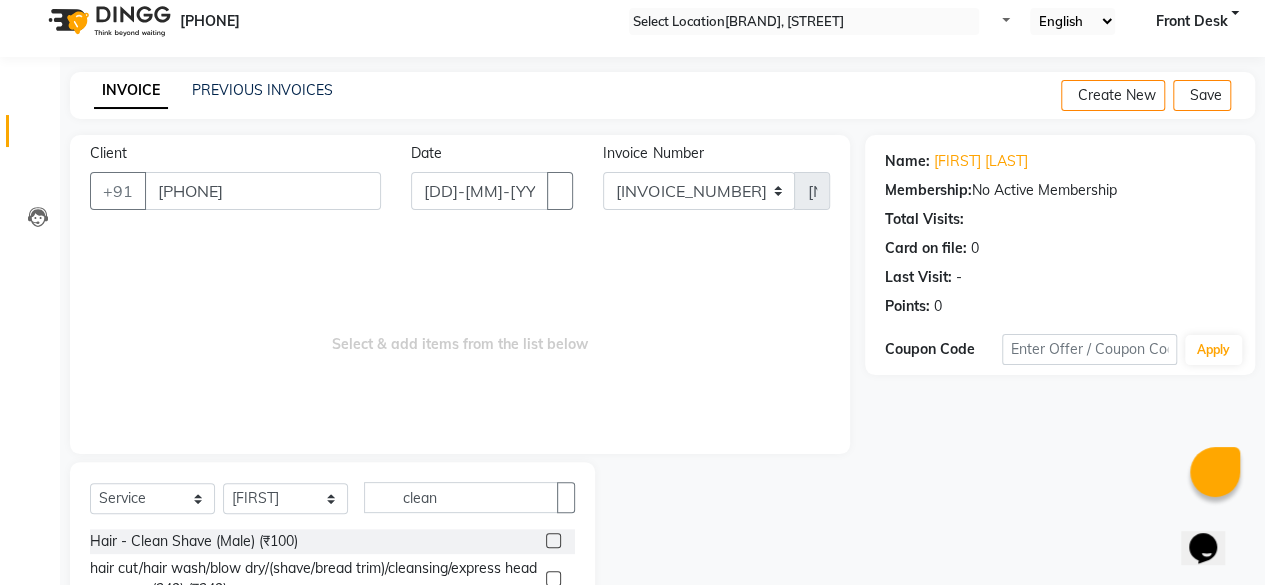 click at bounding box center [553, 540] 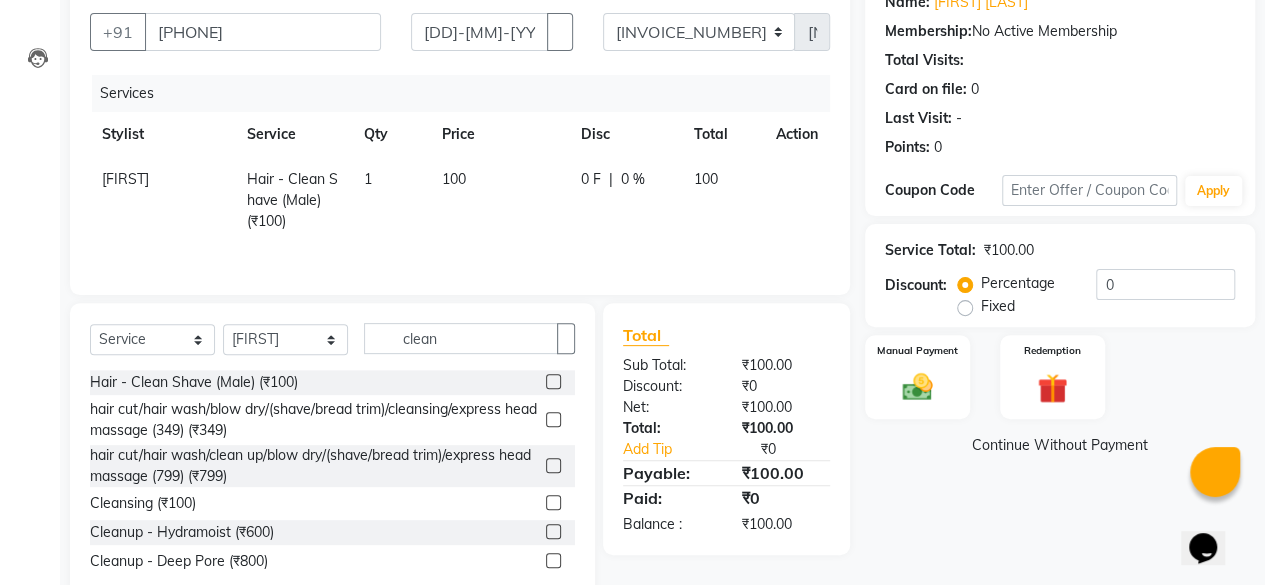 scroll, scrollTop: 215, scrollLeft: 0, axis: vertical 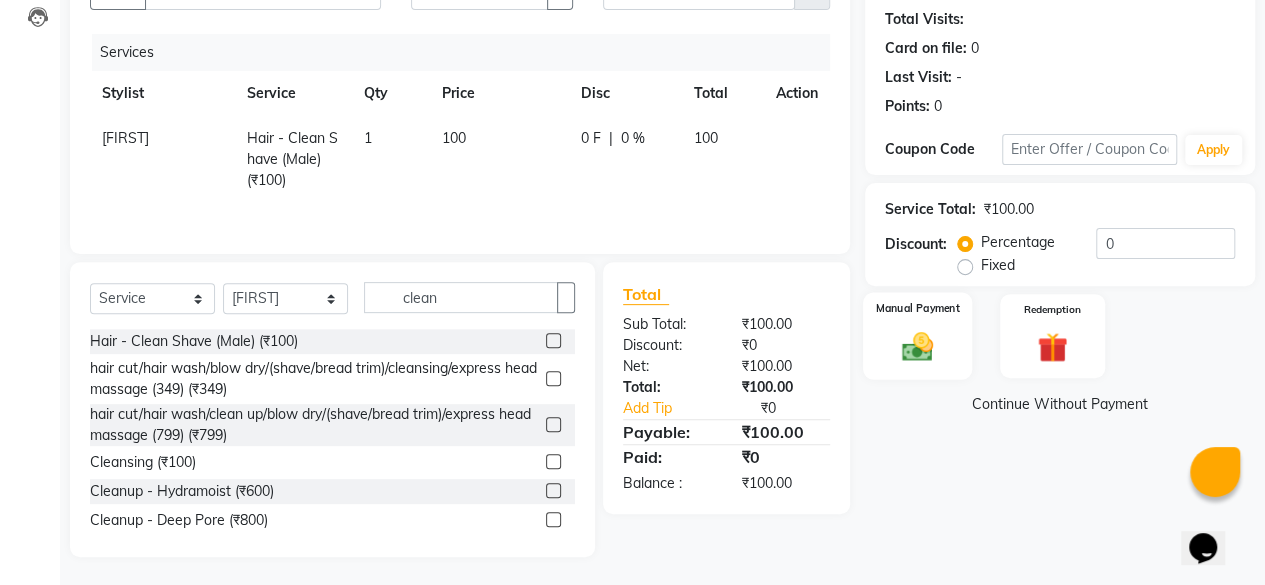 click on "Manual Payment" at bounding box center (917, 336) 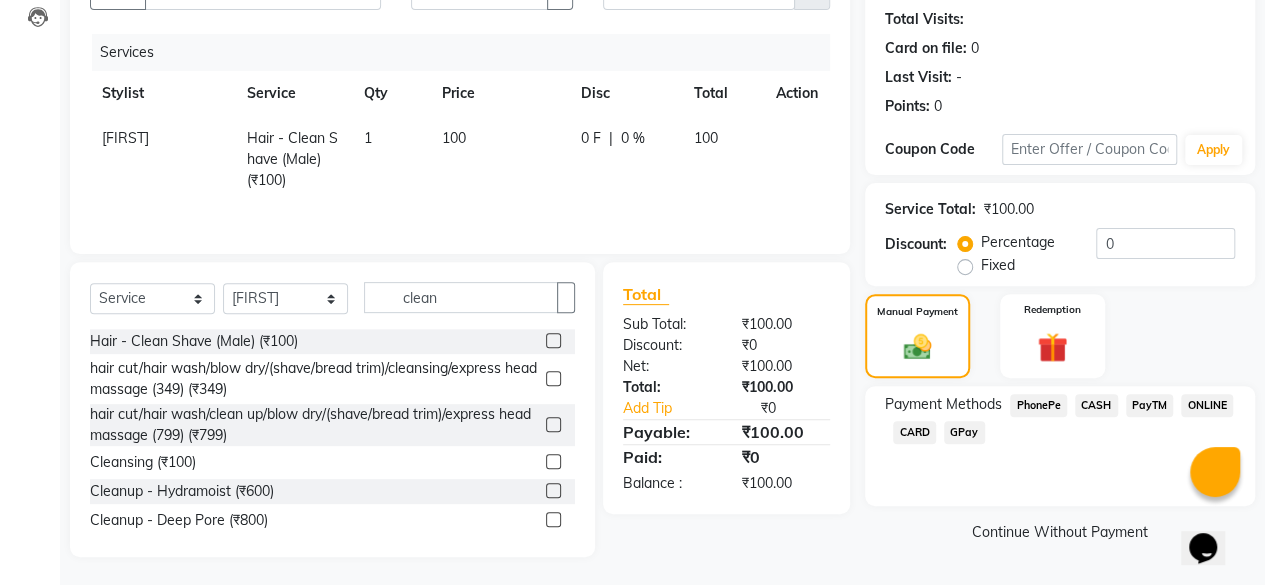 click on "PayTM" at bounding box center (1146, 407) 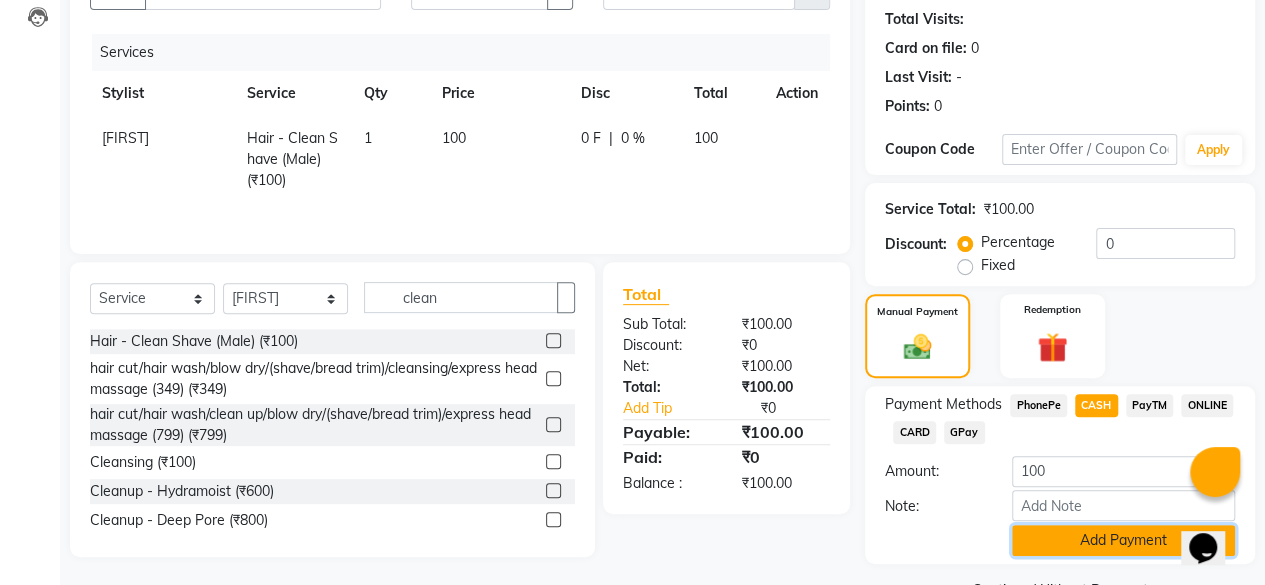 click on "Add Payment" at bounding box center [1123, 540] 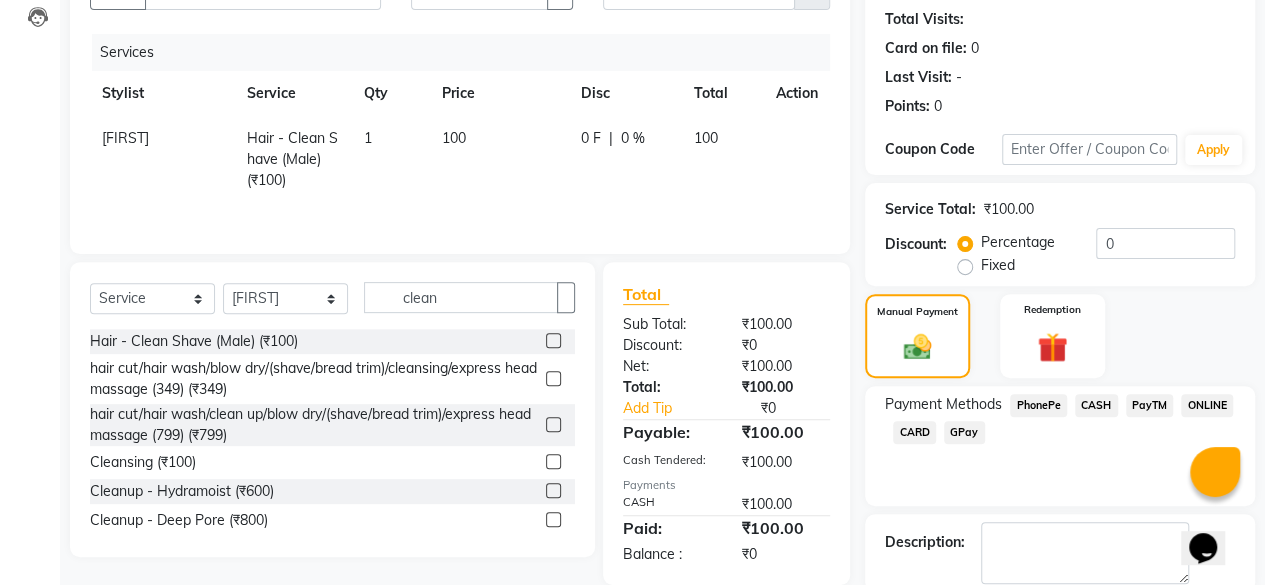 scroll, scrollTop: 324, scrollLeft: 0, axis: vertical 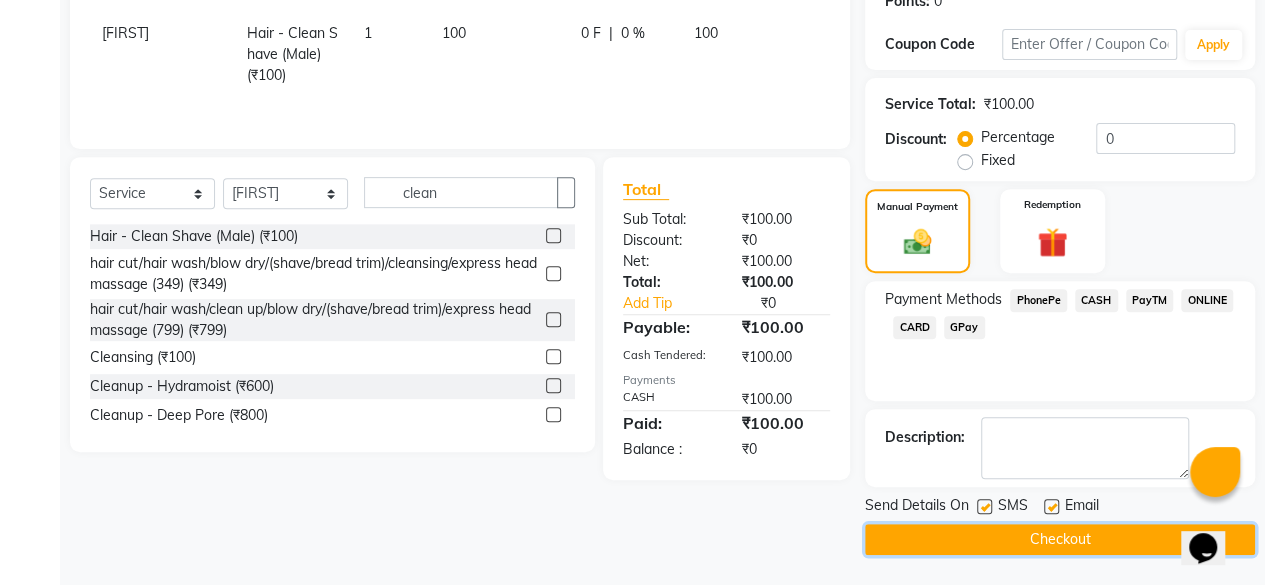 click on "Checkout" at bounding box center (1060, 539) 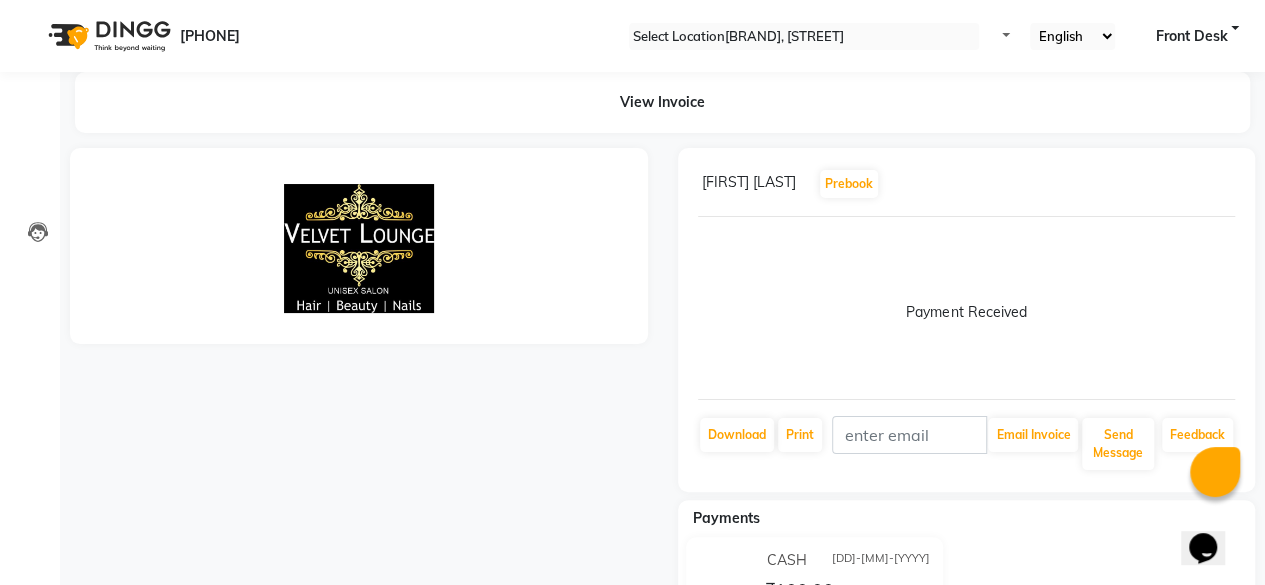 scroll, scrollTop: 0, scrollLeft: 0, axis: both 